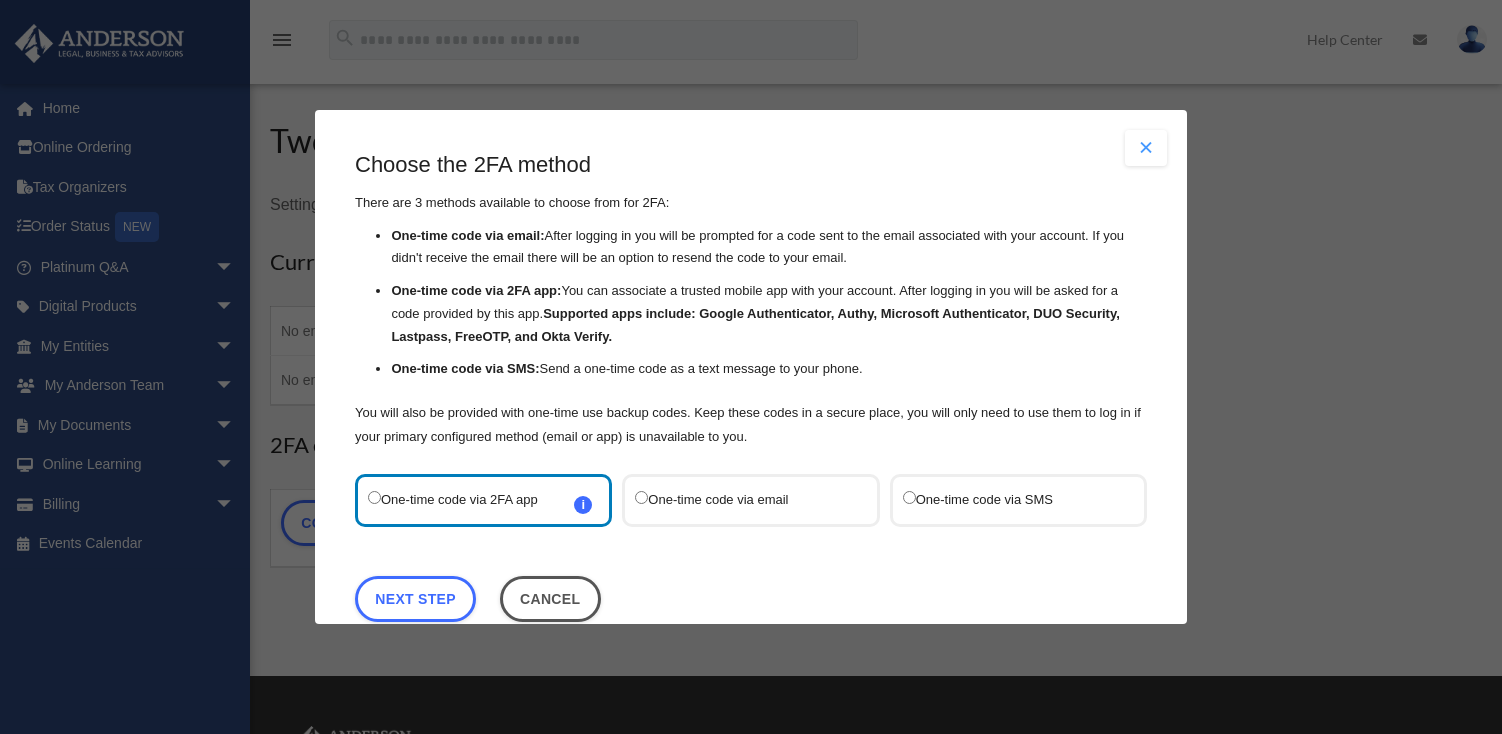 scroll, scrollTop: 0, scrollLeft: 0, axis: both 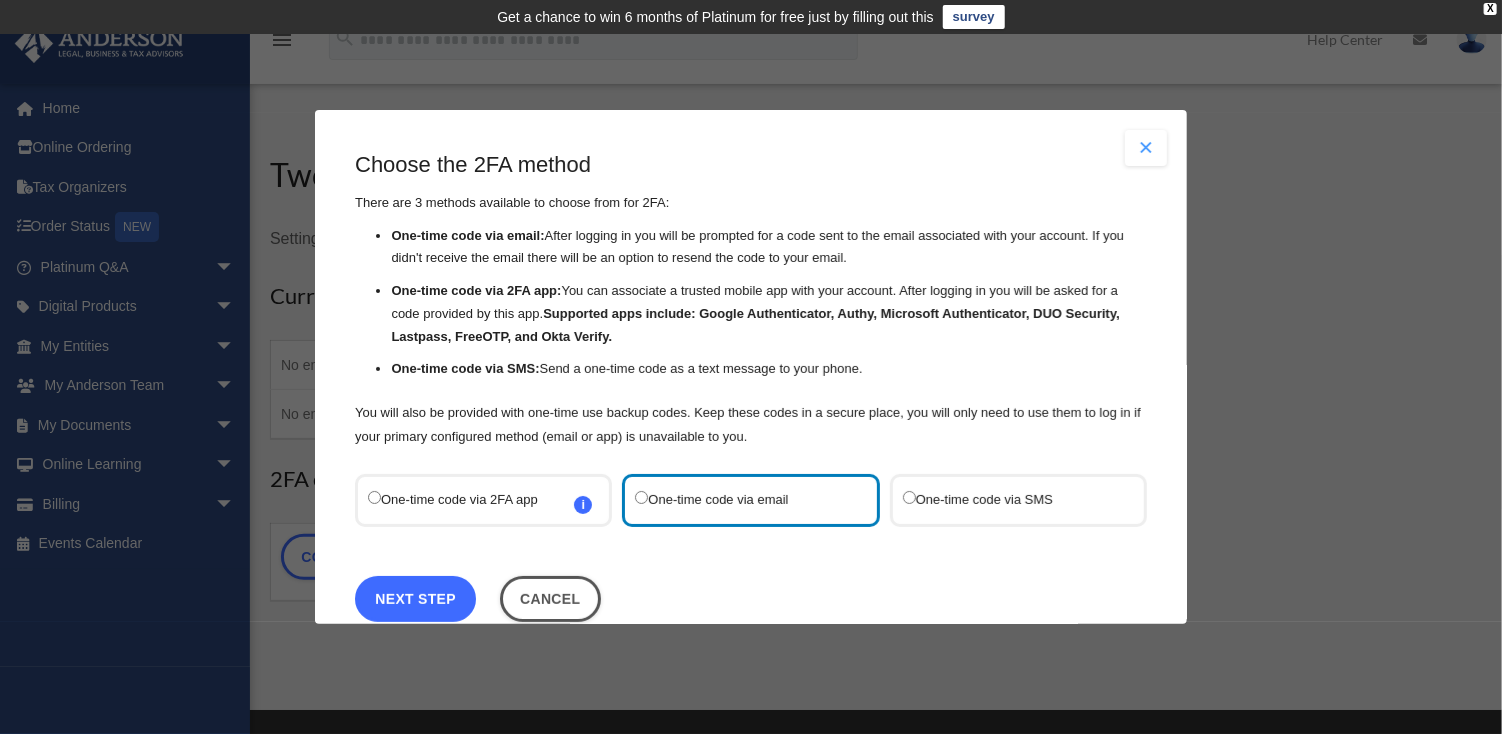 click on "Next Step" at bounding box center [415, 599] 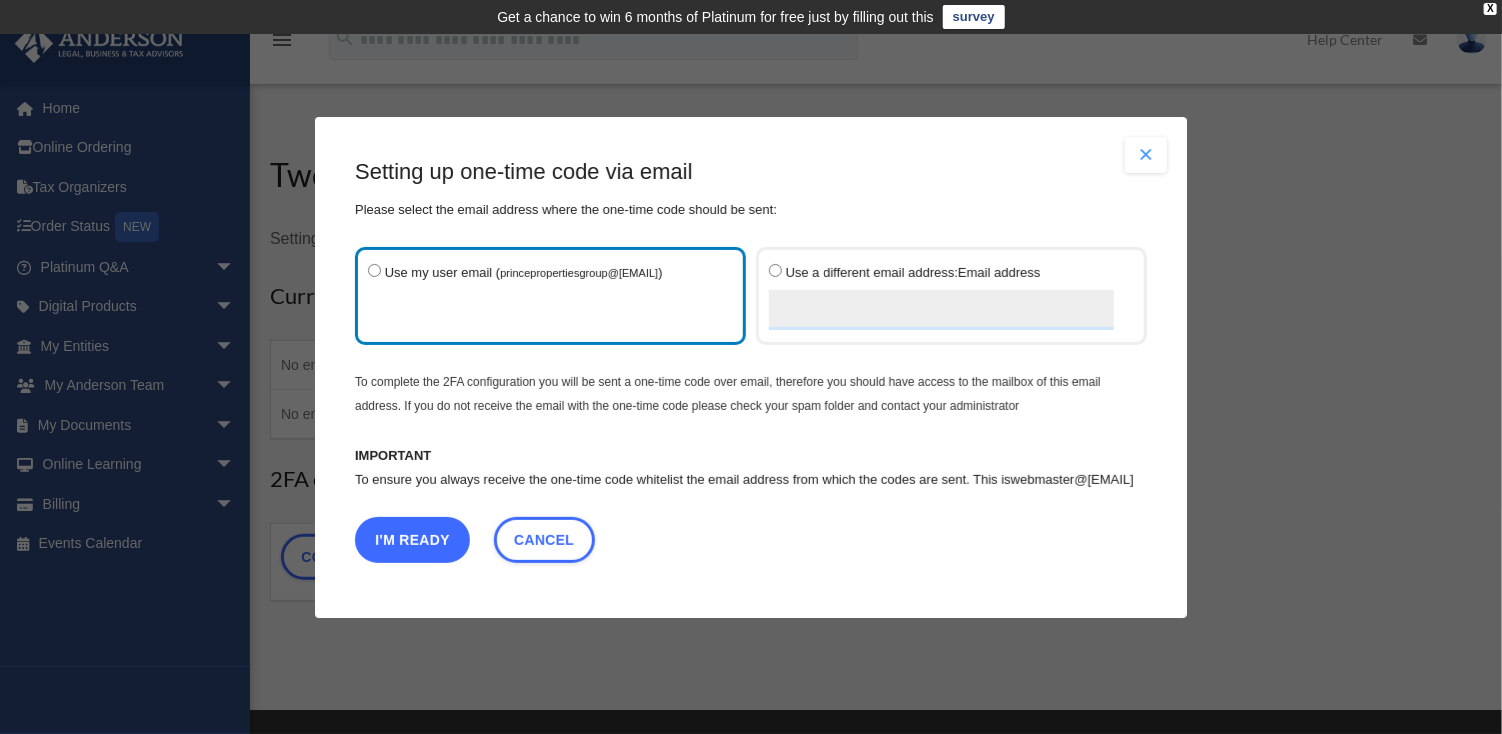 click on "I'm Ready" at bounding box center (412, 539) 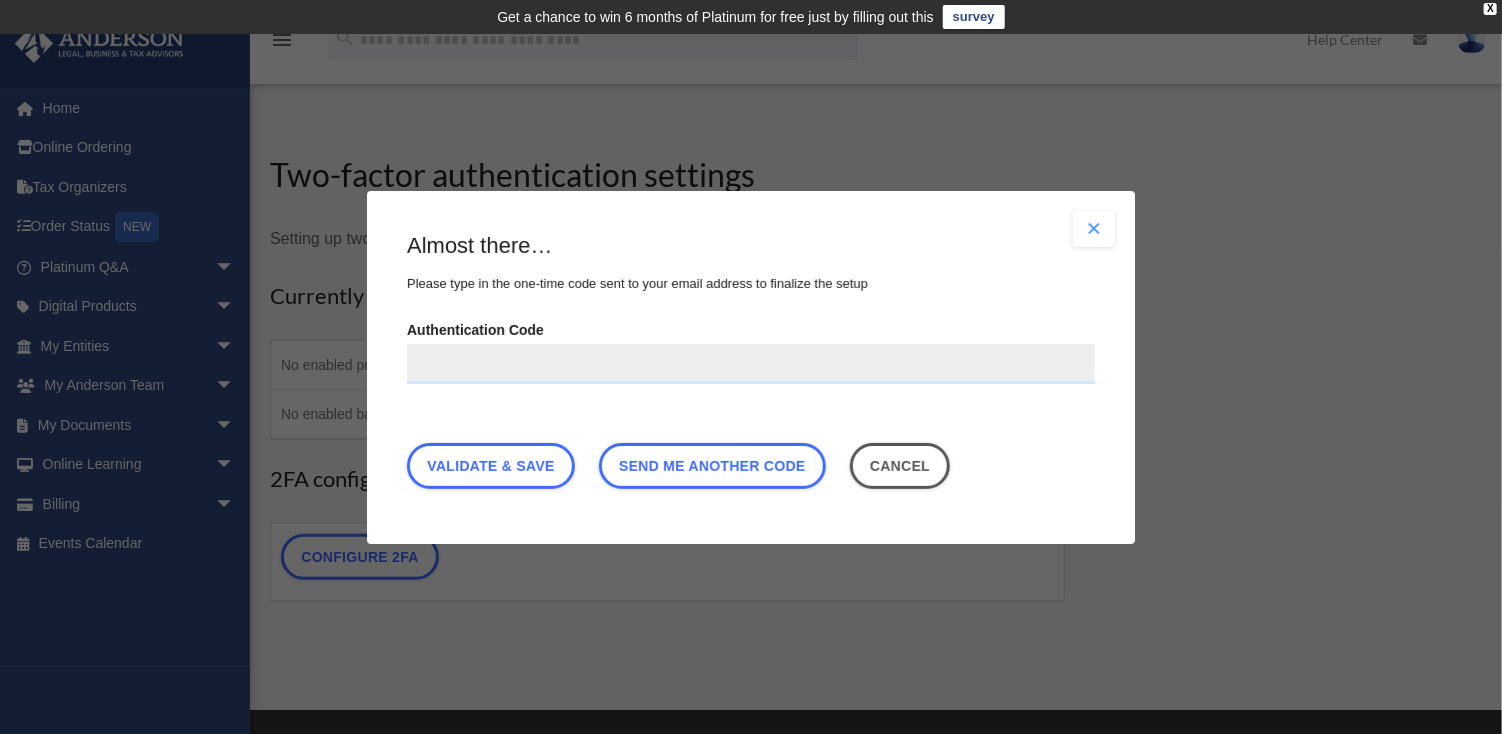 click on "Authentication Code" at bounding box center [751, 363] 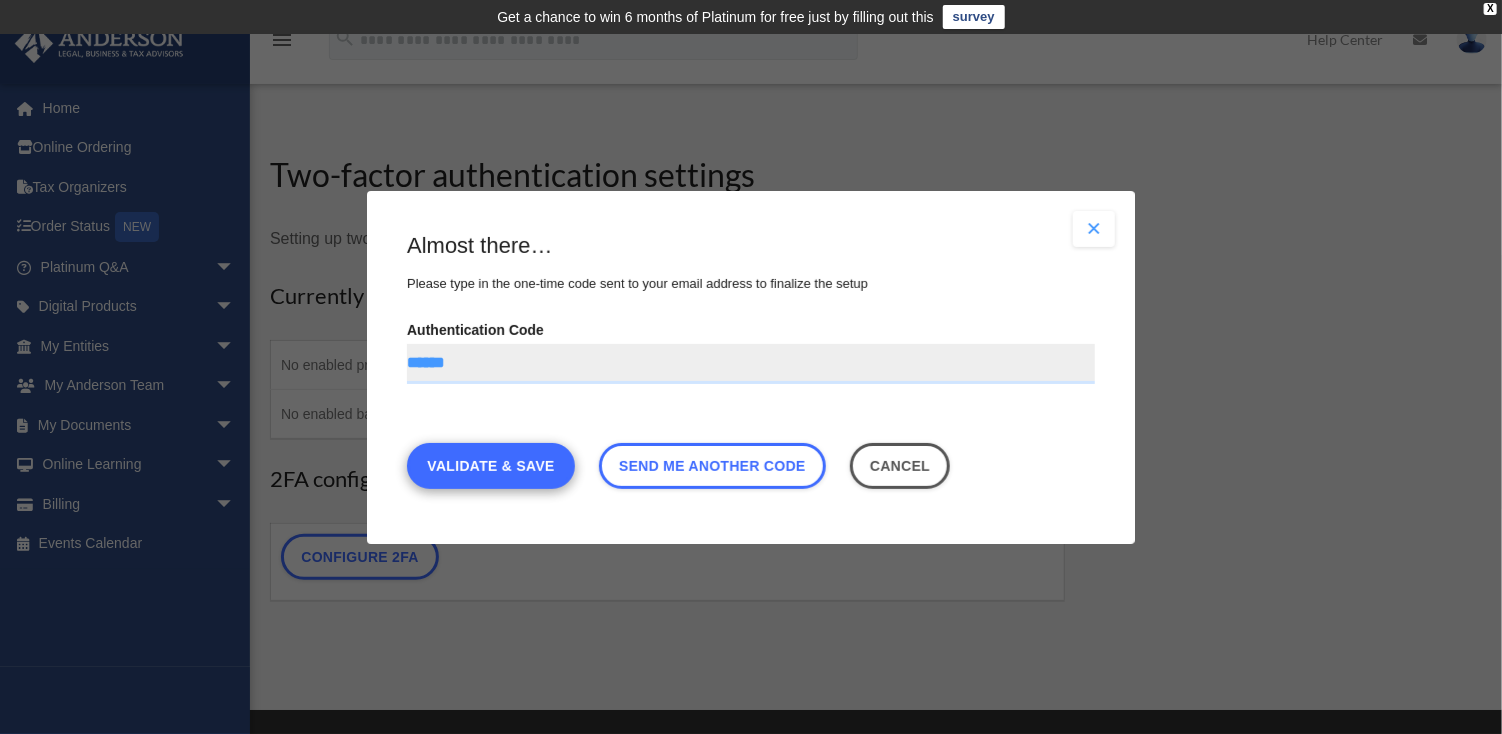 type on "******" 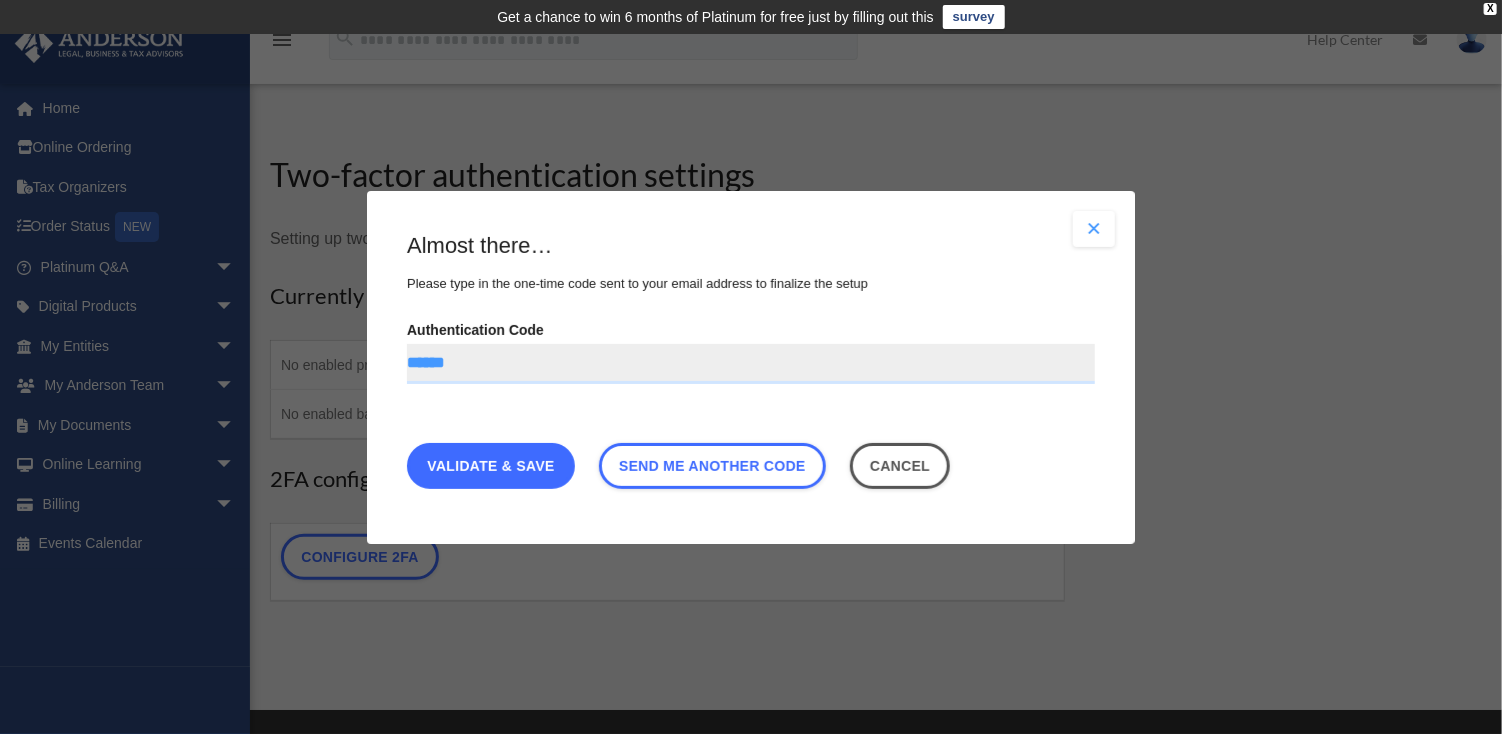 click on "Validate & Save" at bounding box center (491, 465) 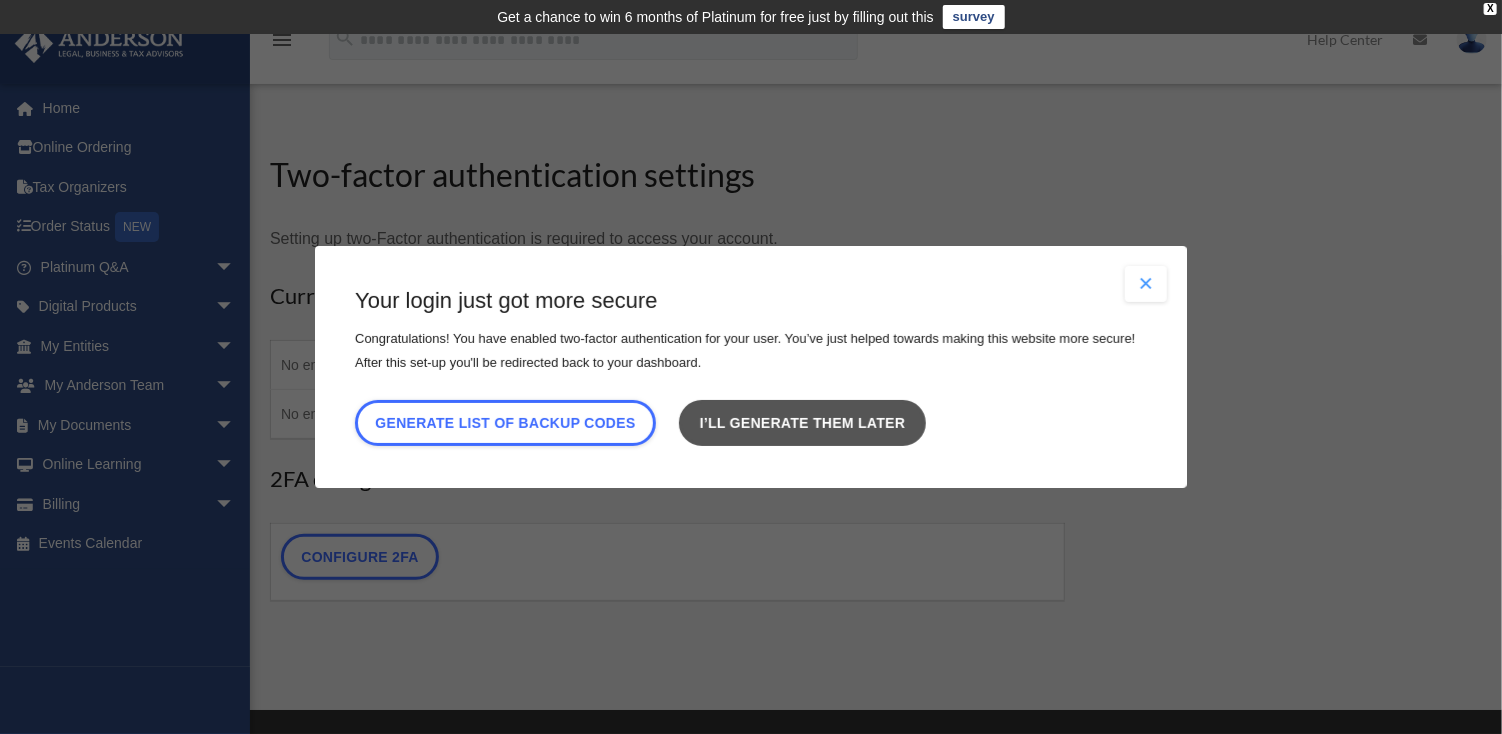 click on "I’ll generate them later" at bounding box center [802, 423] 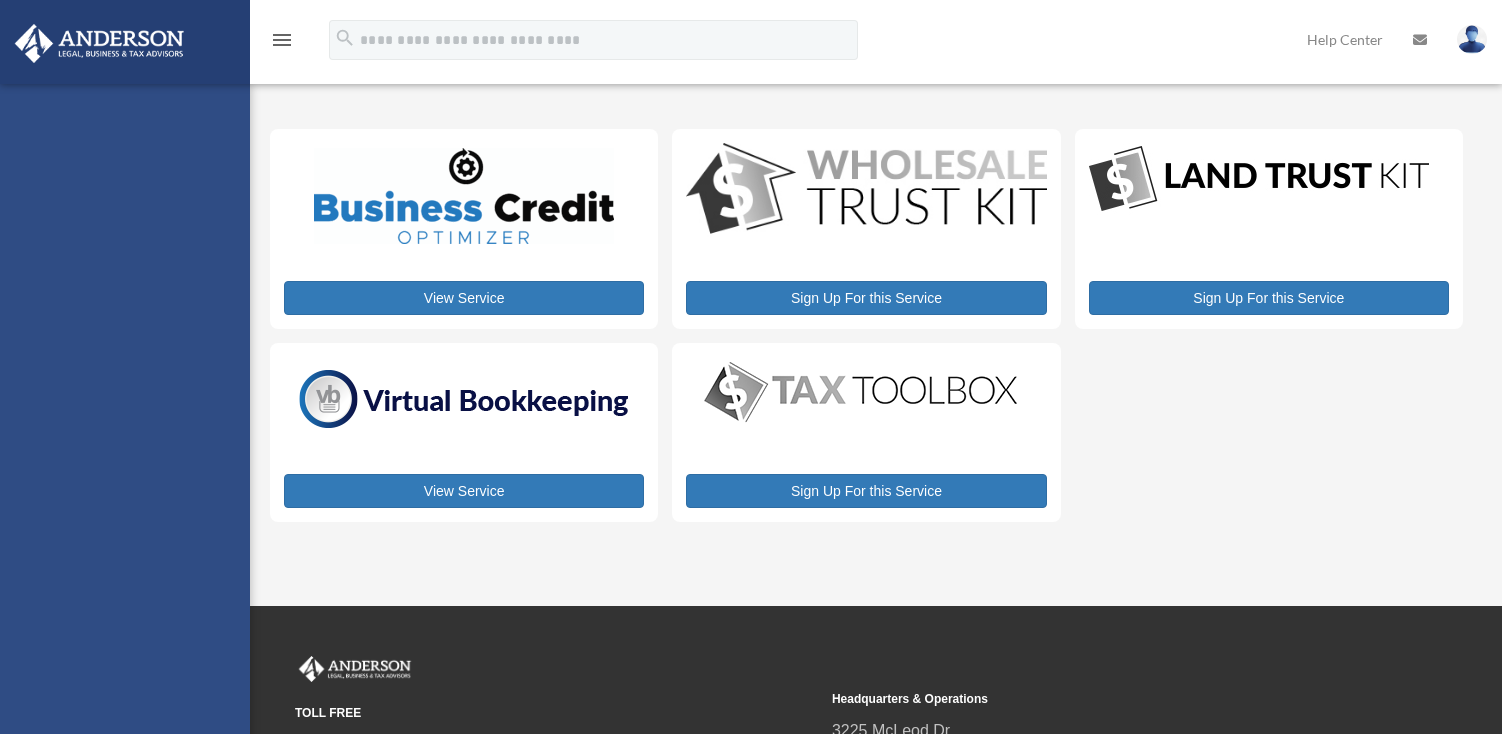 scroll, scrollTop: 0, scrollLeft: 0, axis: both 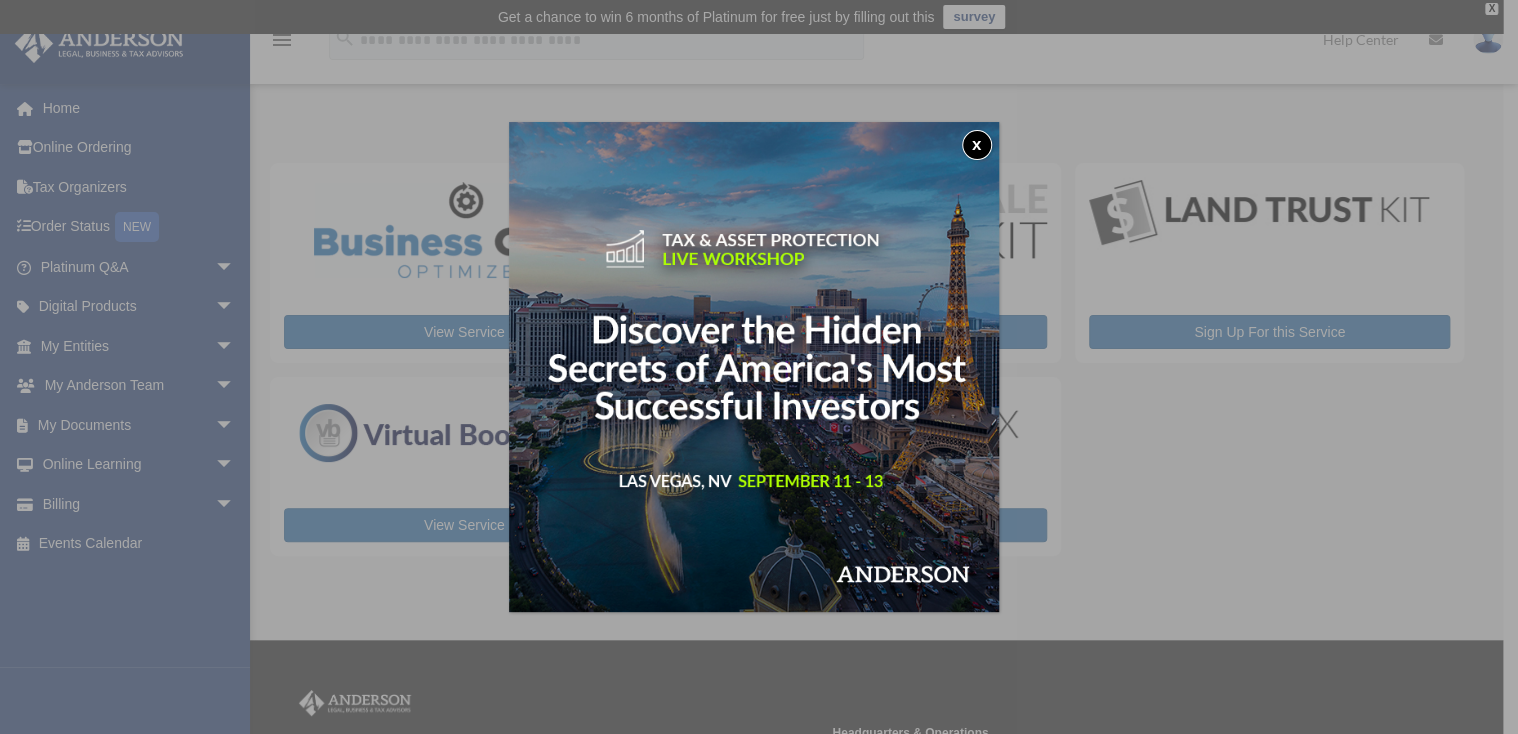 click on "x" at bounding box center (977, 145) 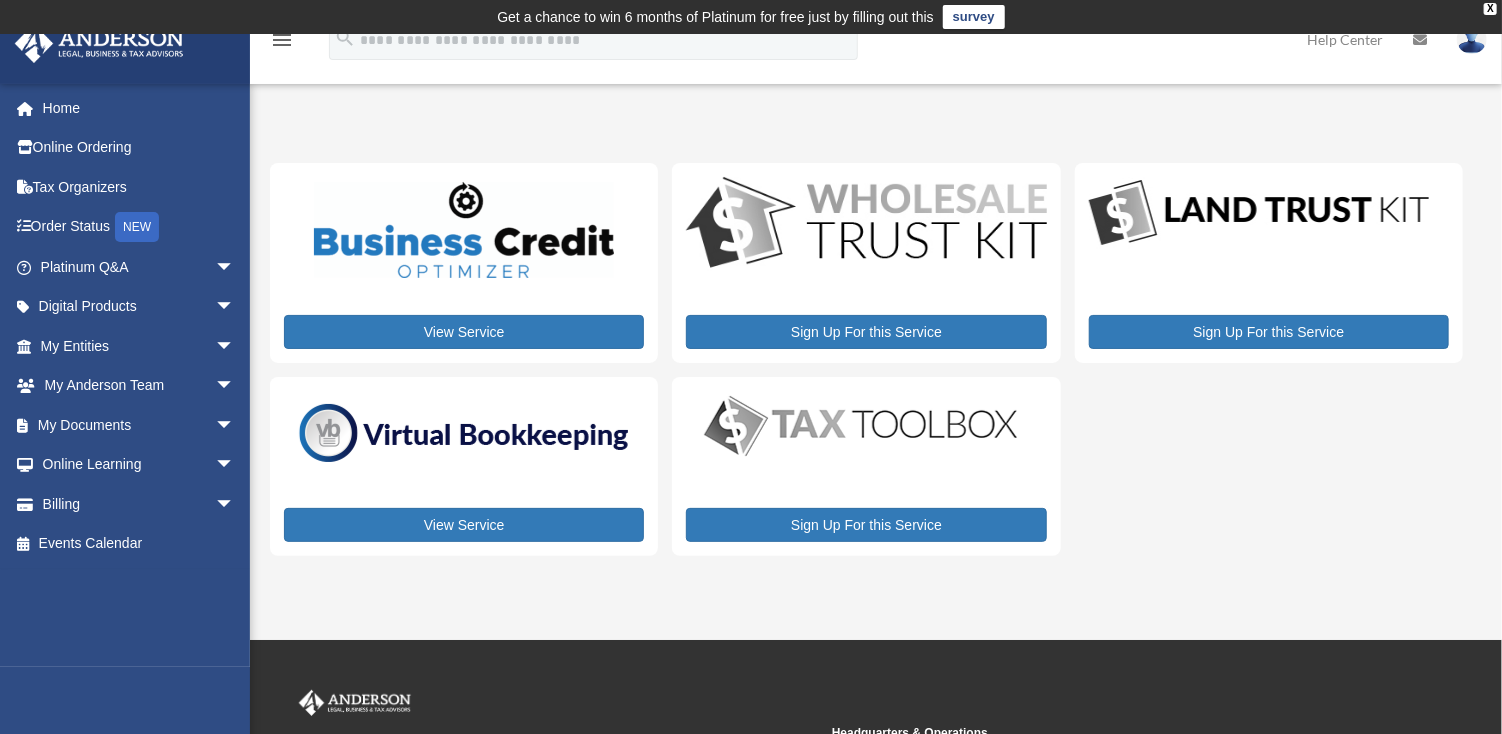click on "survey" at bounding box center [974, 17] 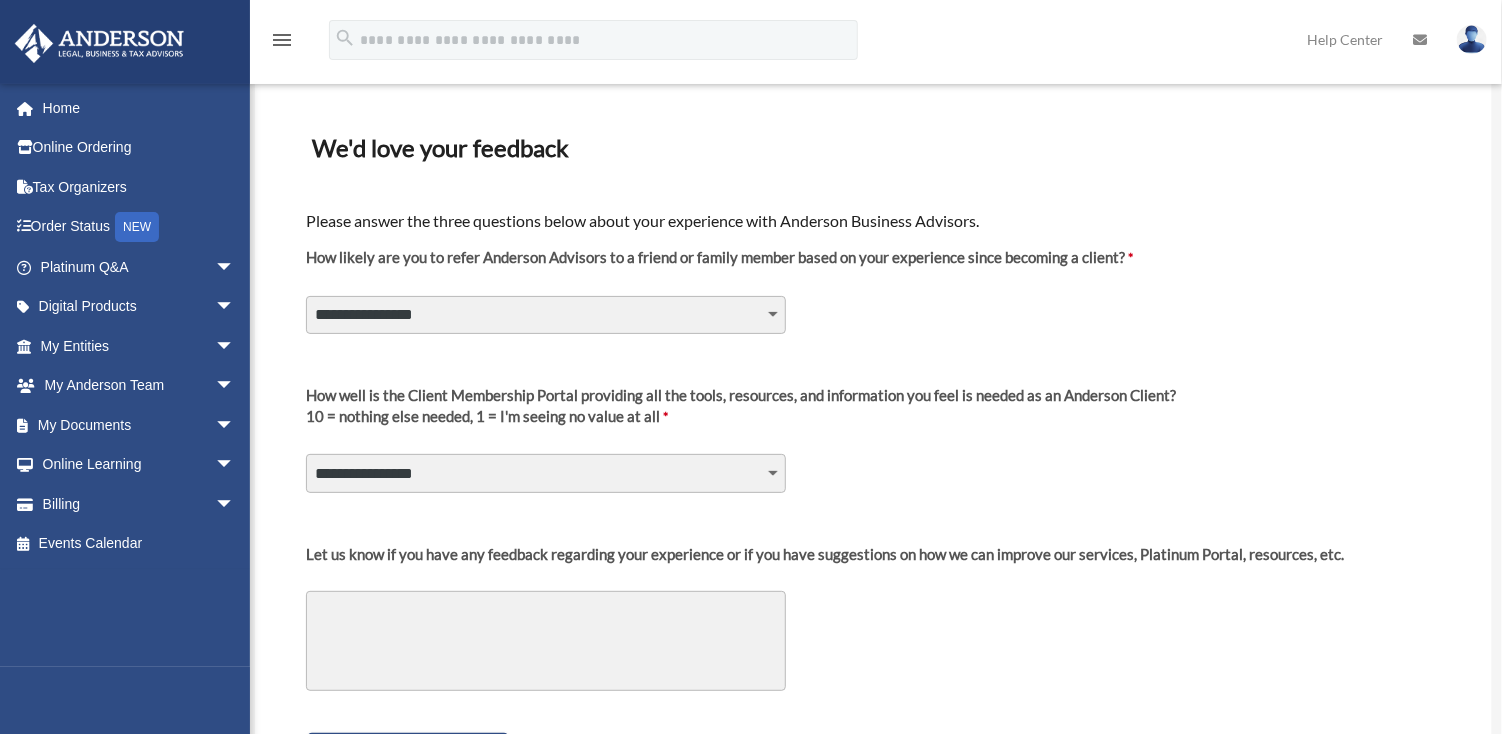 scroll, scrollTop: 200, scrollLeft: 0, axis: vertical 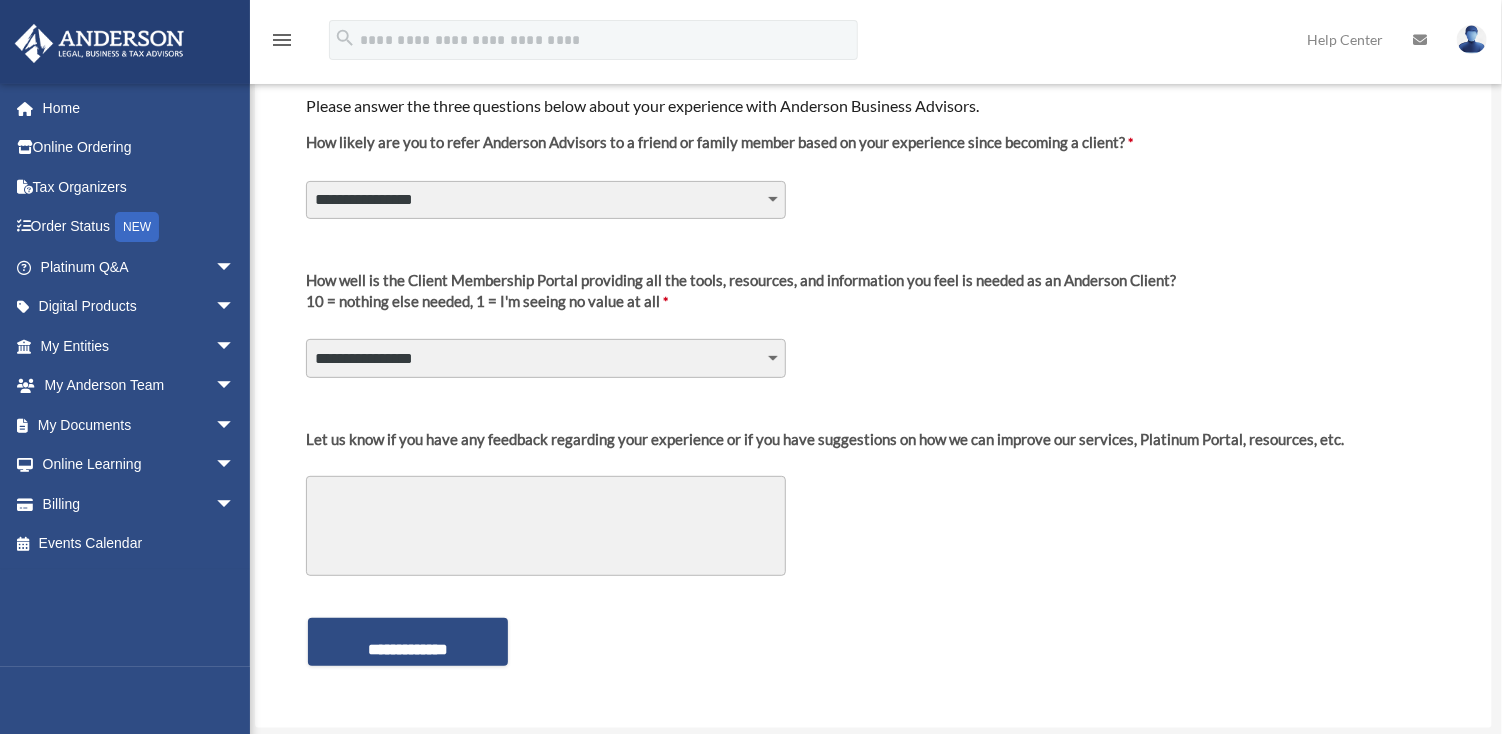 click on "**********" at bounding box center [546, 200] 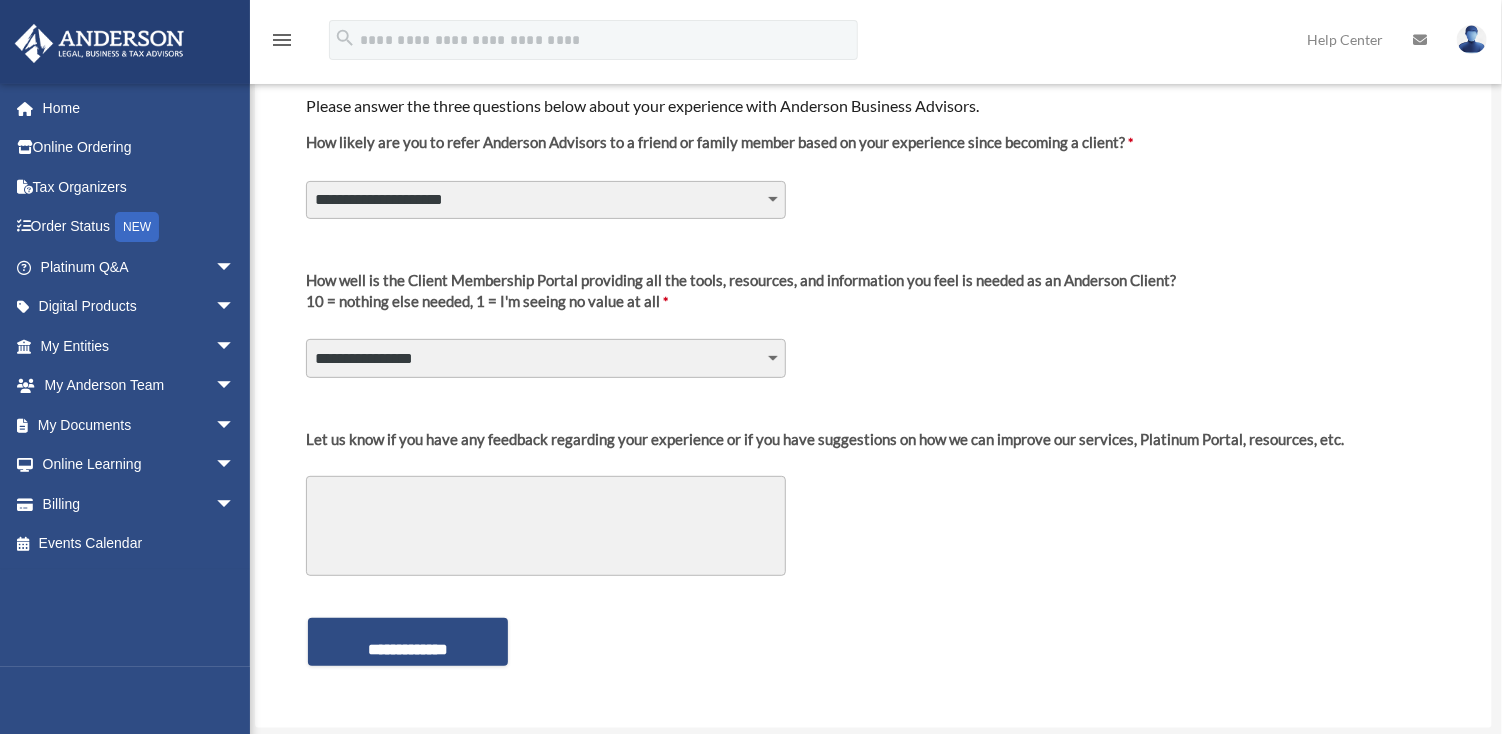 click on "**********" at bounding box center [546, 200] 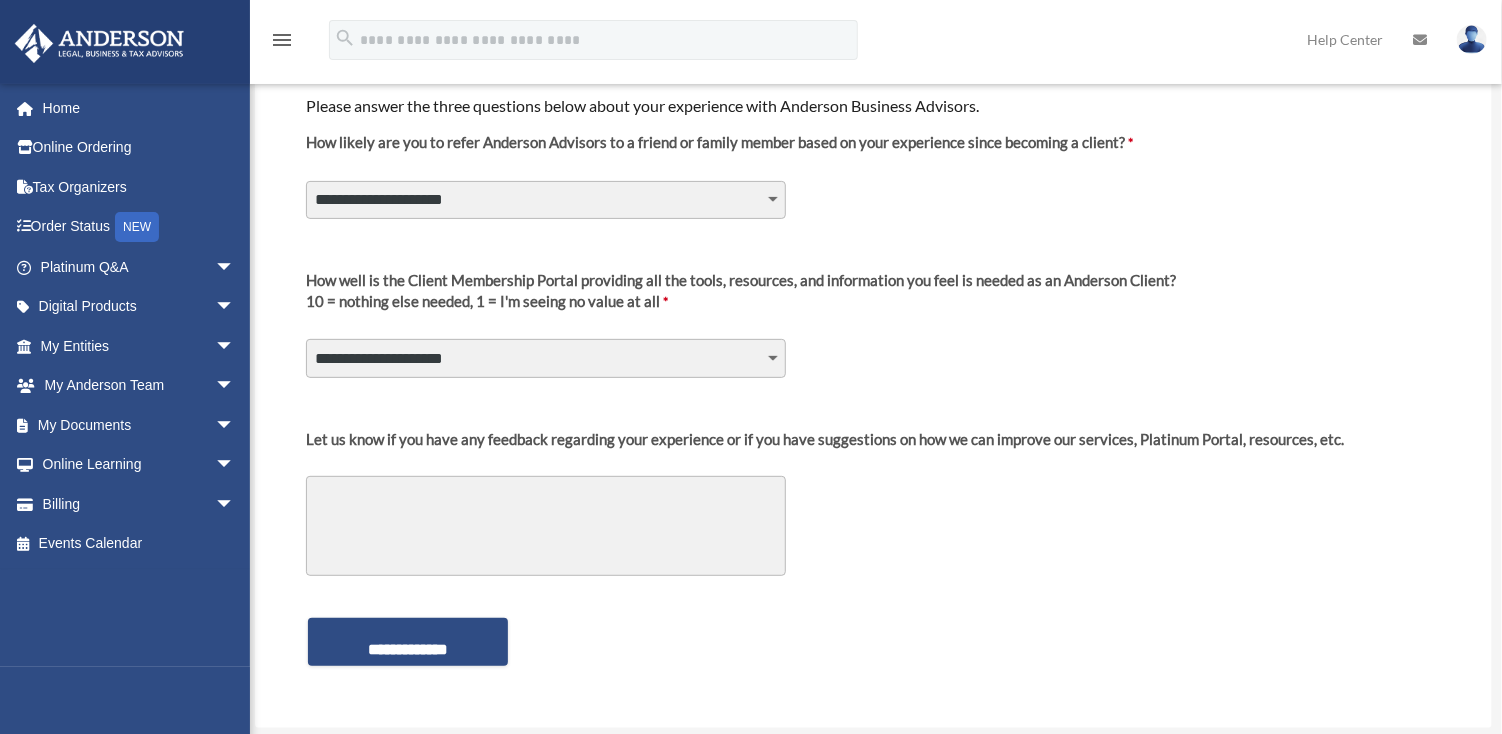 click on "**********" at bounding box center [546, 358] 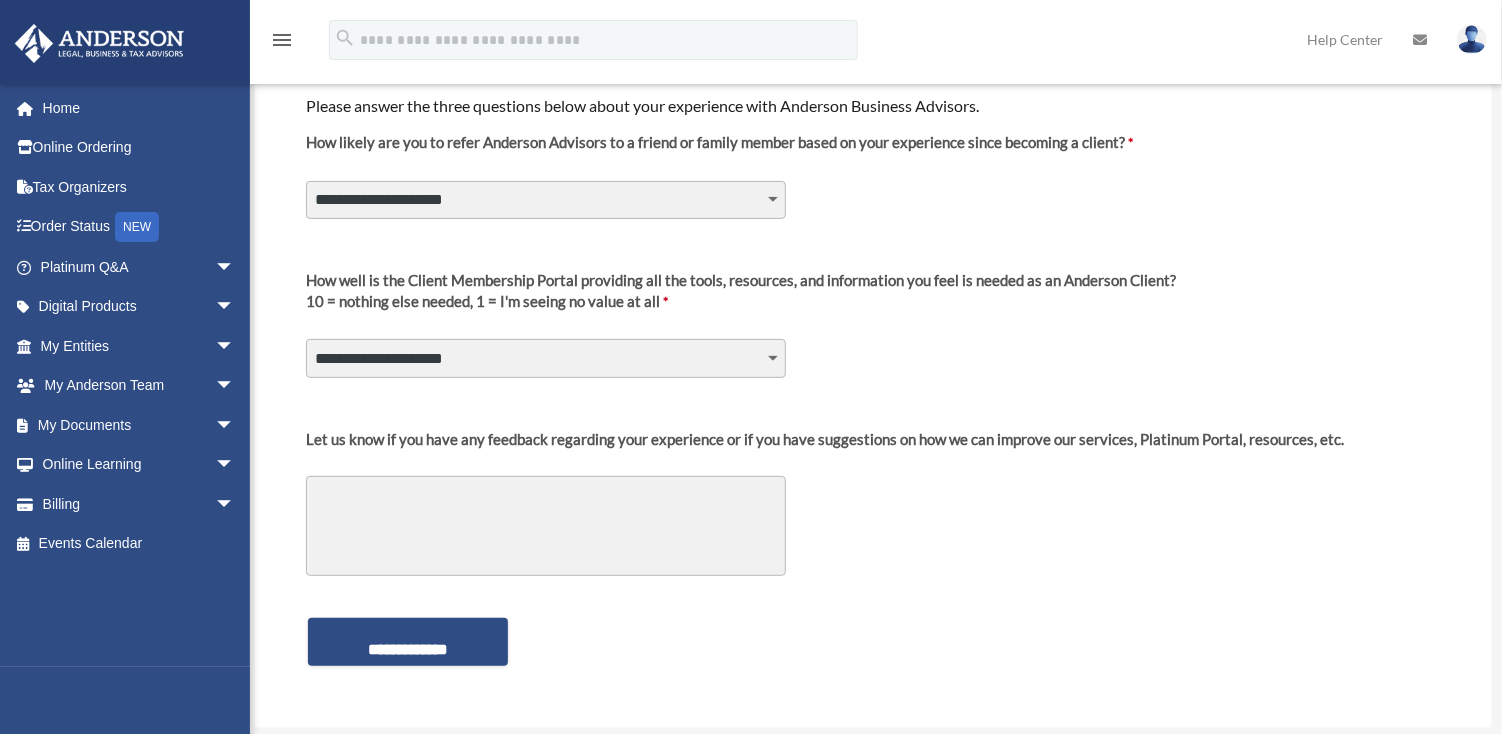 click on "Let us know if you have any feedback regarding your experience or if you have suggestions on how we can improve our services, Platinum Portal, resources, etc." at bounding box center (546, 526) 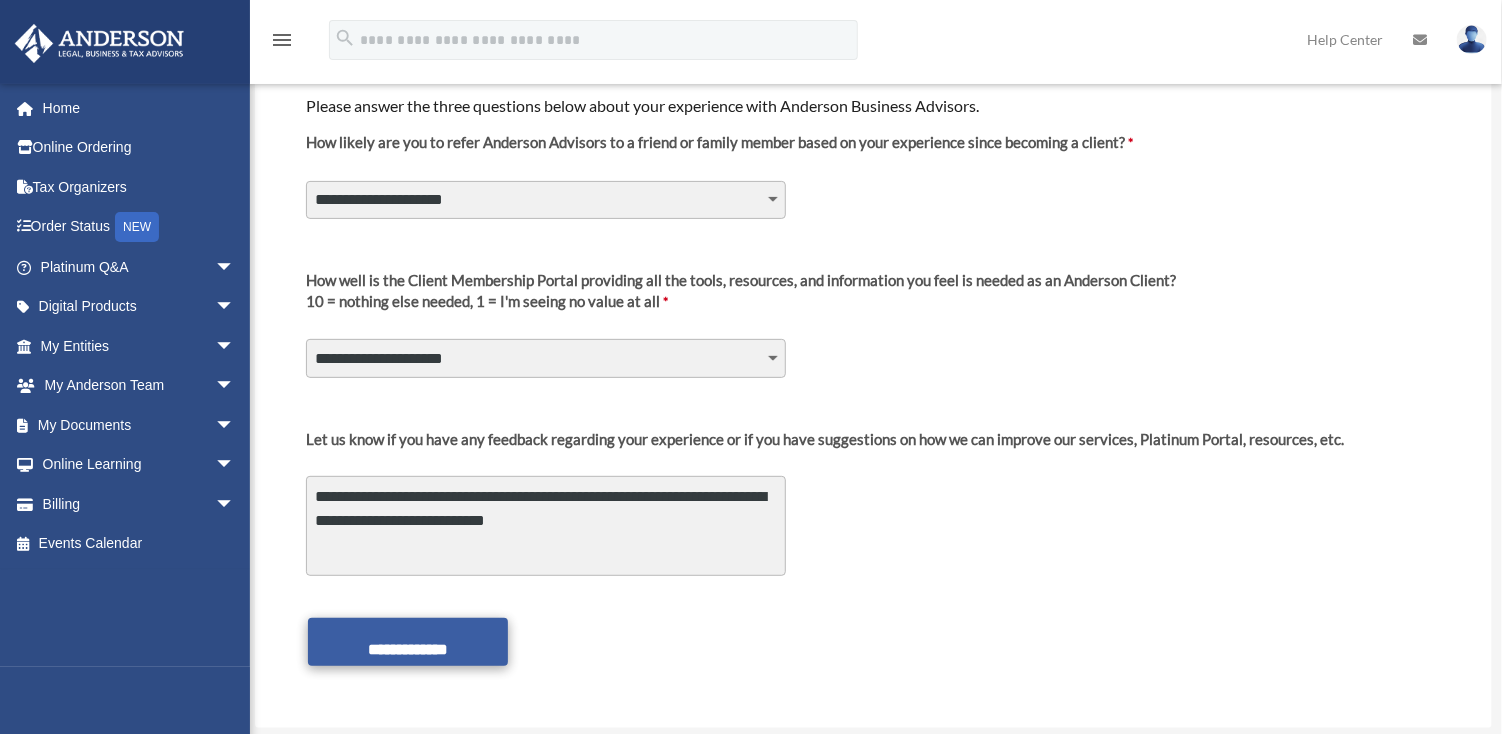 type on "**********" 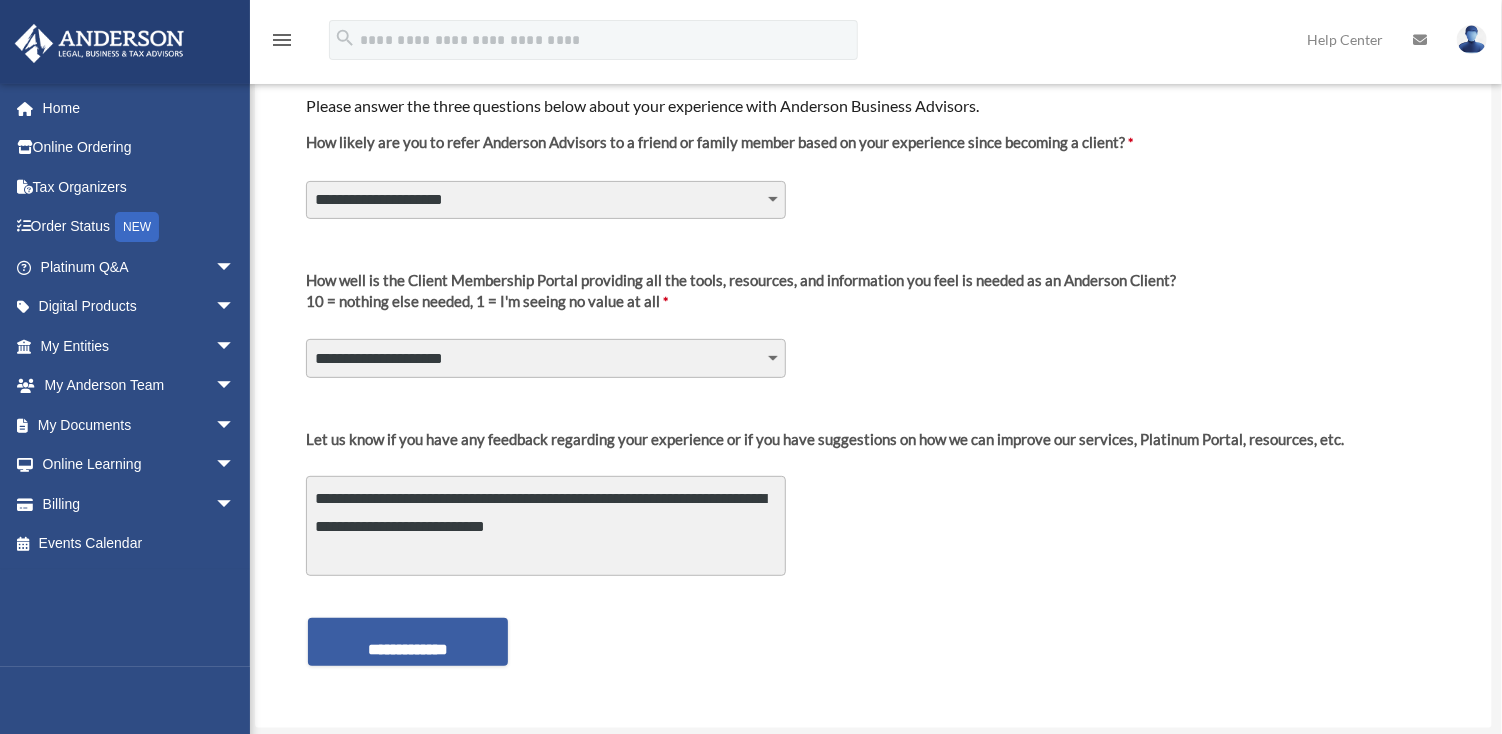click on "**********" at bounding box center [408, 642] 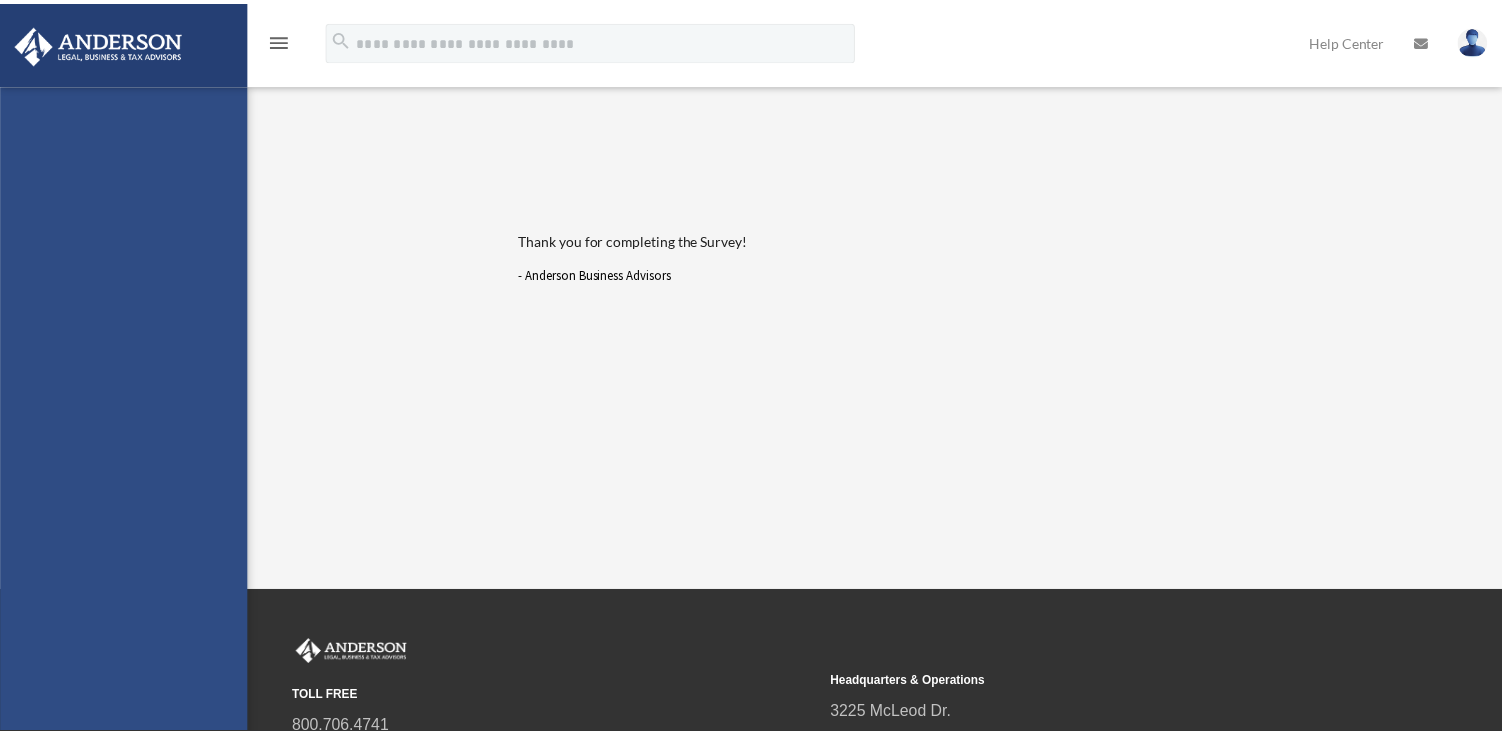 scroll, scrollTop: 0, scrollLeft: 0, axis: both 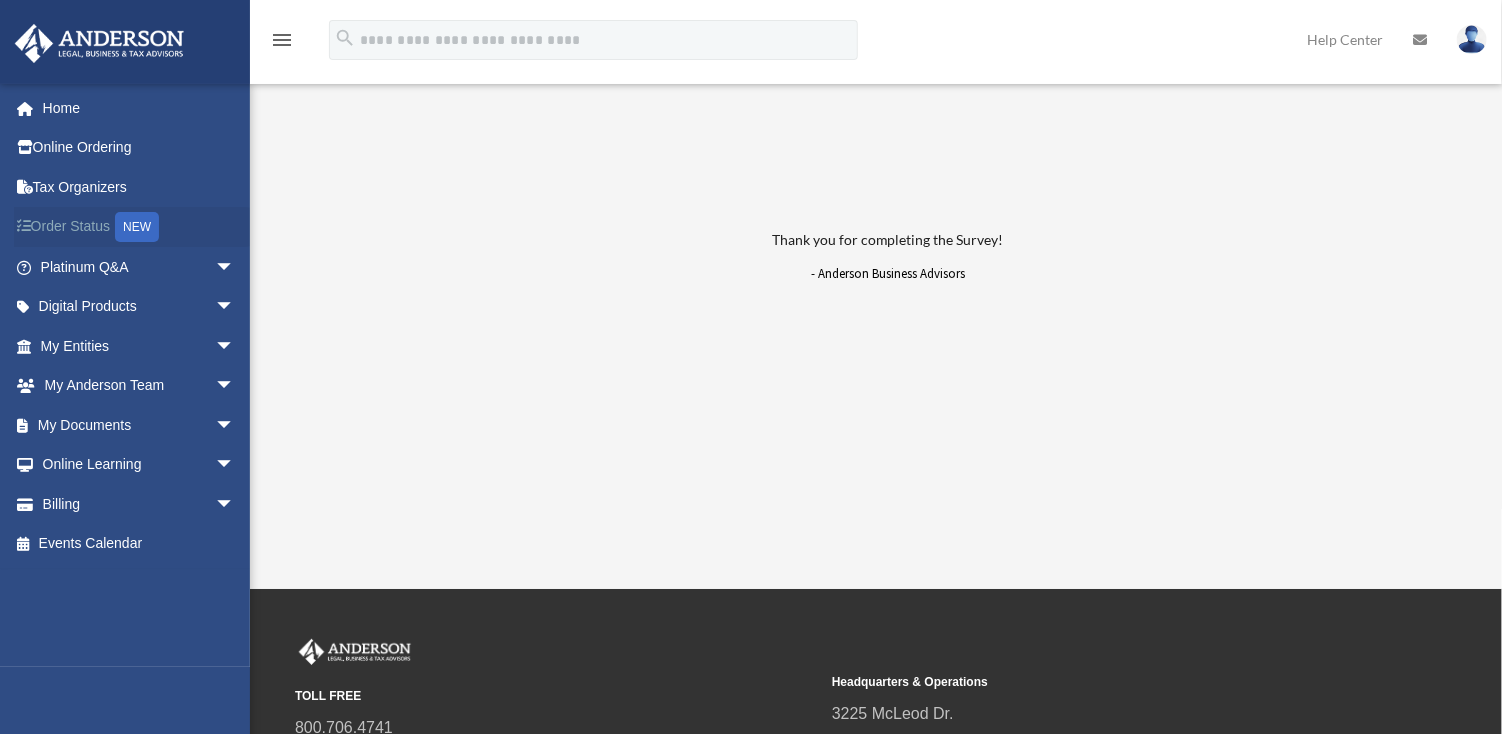 click on "Order Status  NEW" at bounding box center [139, 227] 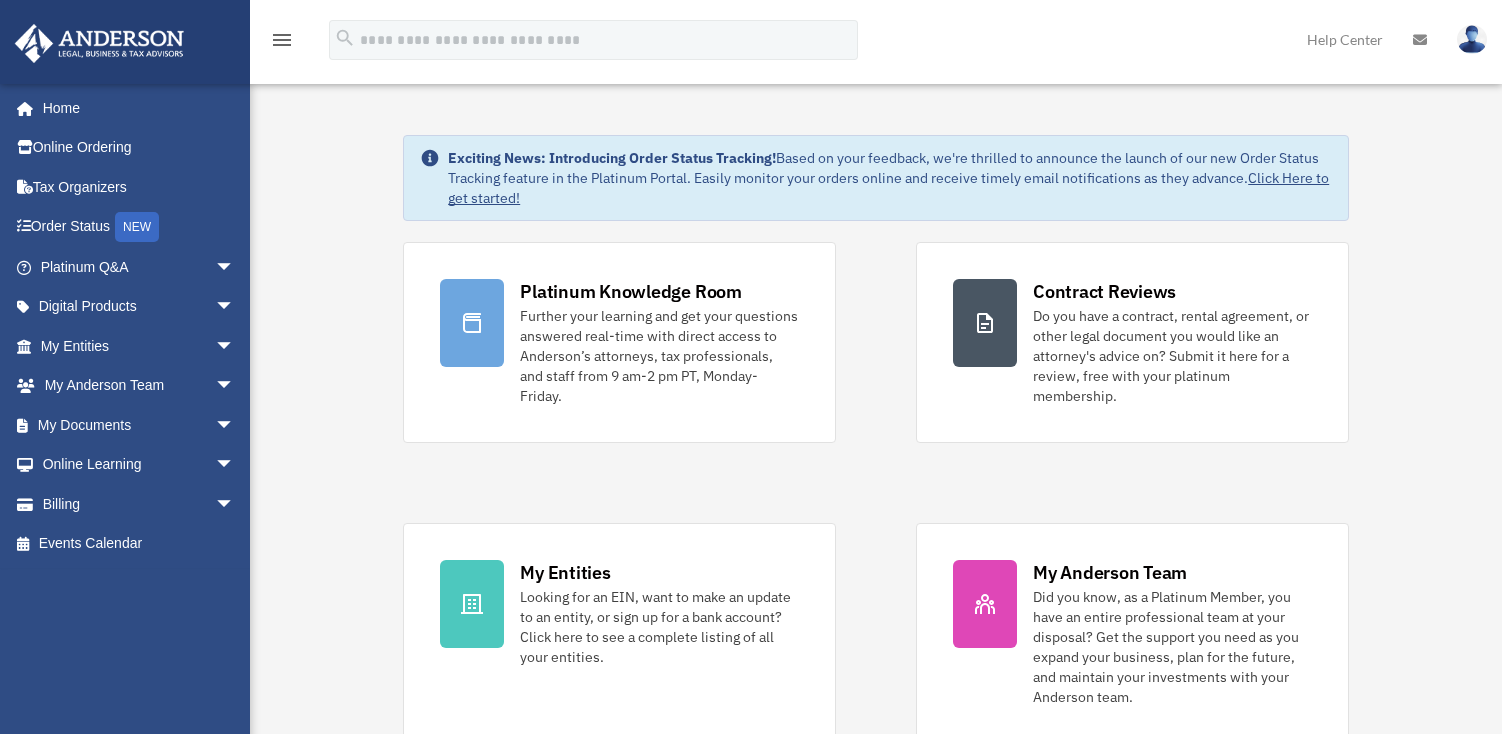 scroll, scrollTop: 0, scrollLeft: 0, axis: both 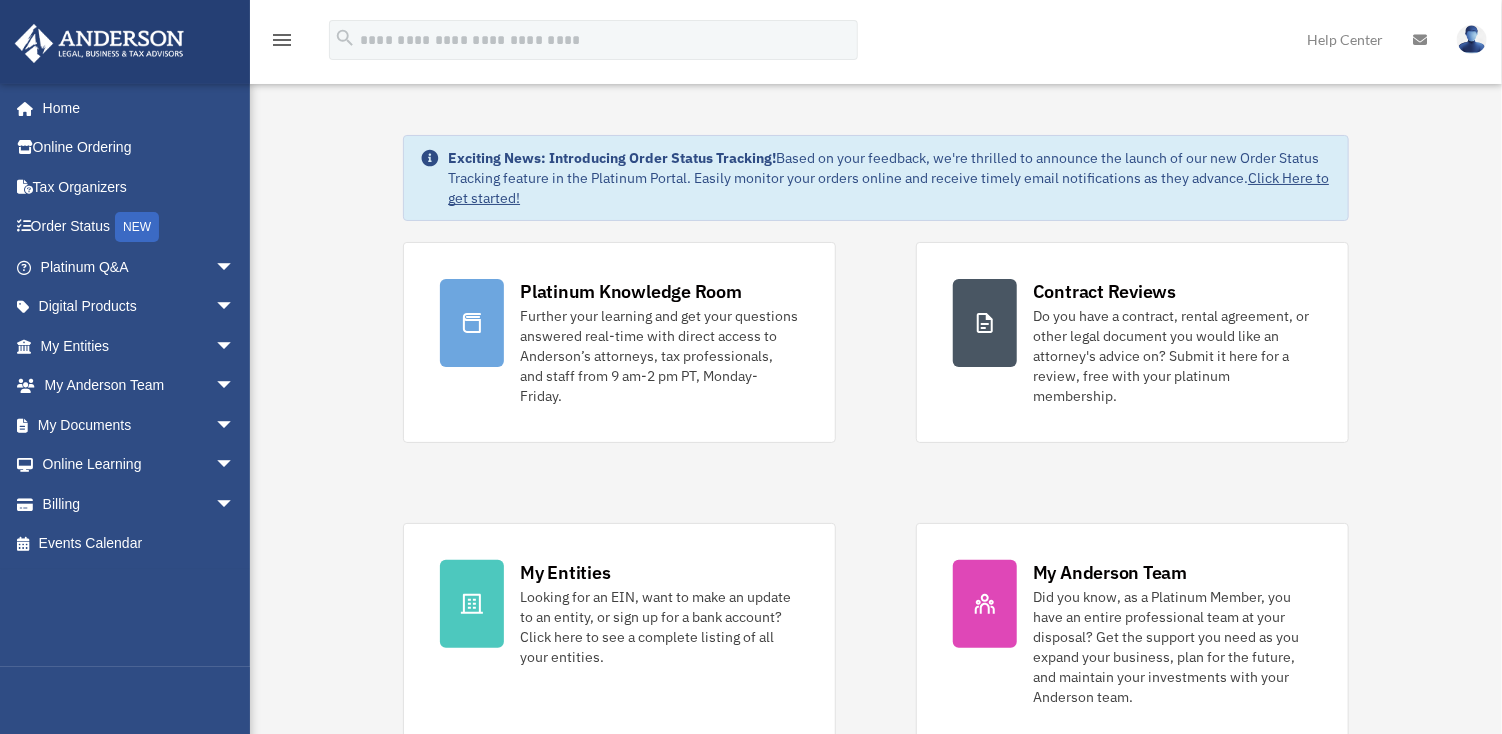 click on "menu" at bounding box center [282, 40] 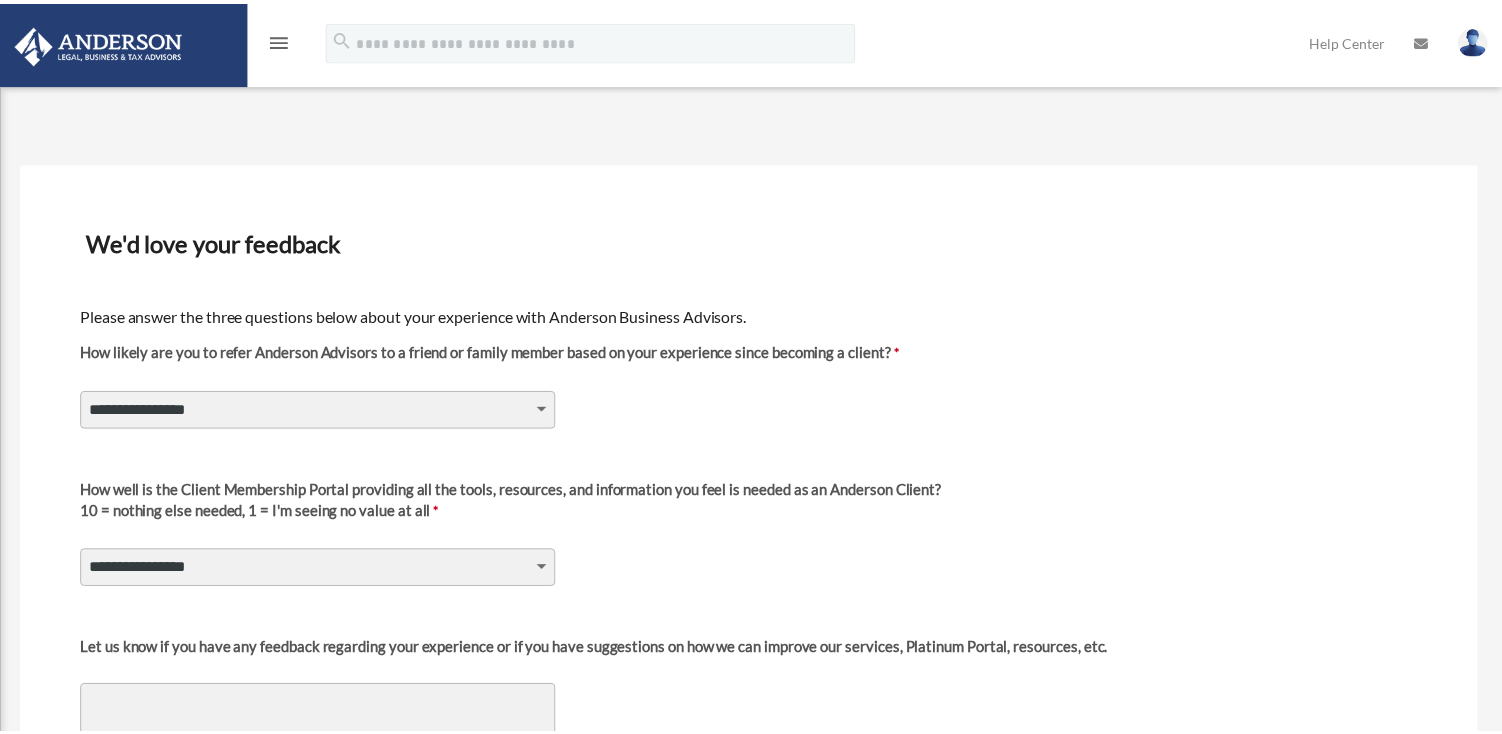 scroll, scrollTop: 200, scrollLeft: 0, axis: vertical 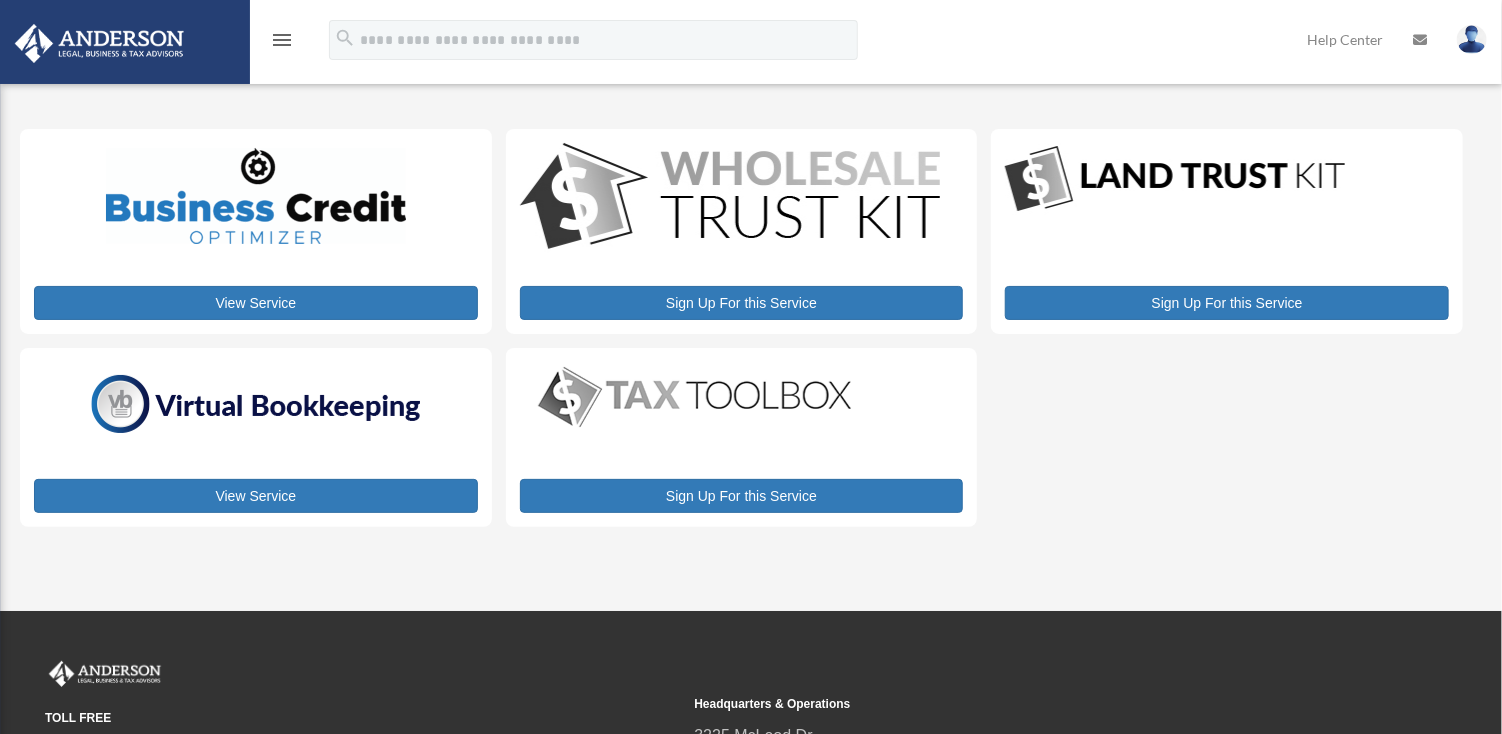 click on "menu" at bounding box center (282, 40) 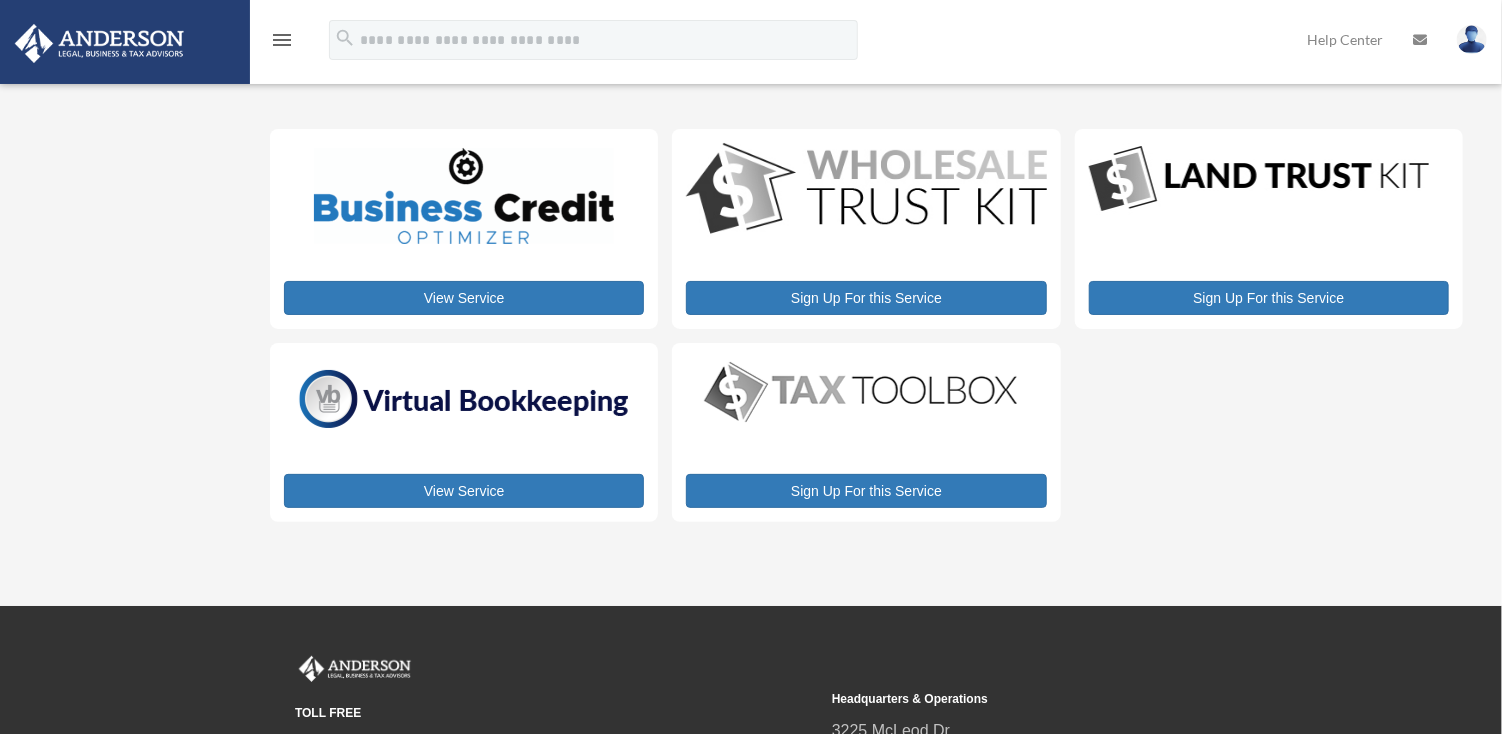 click on "menu" at bounding box center (282, 40) 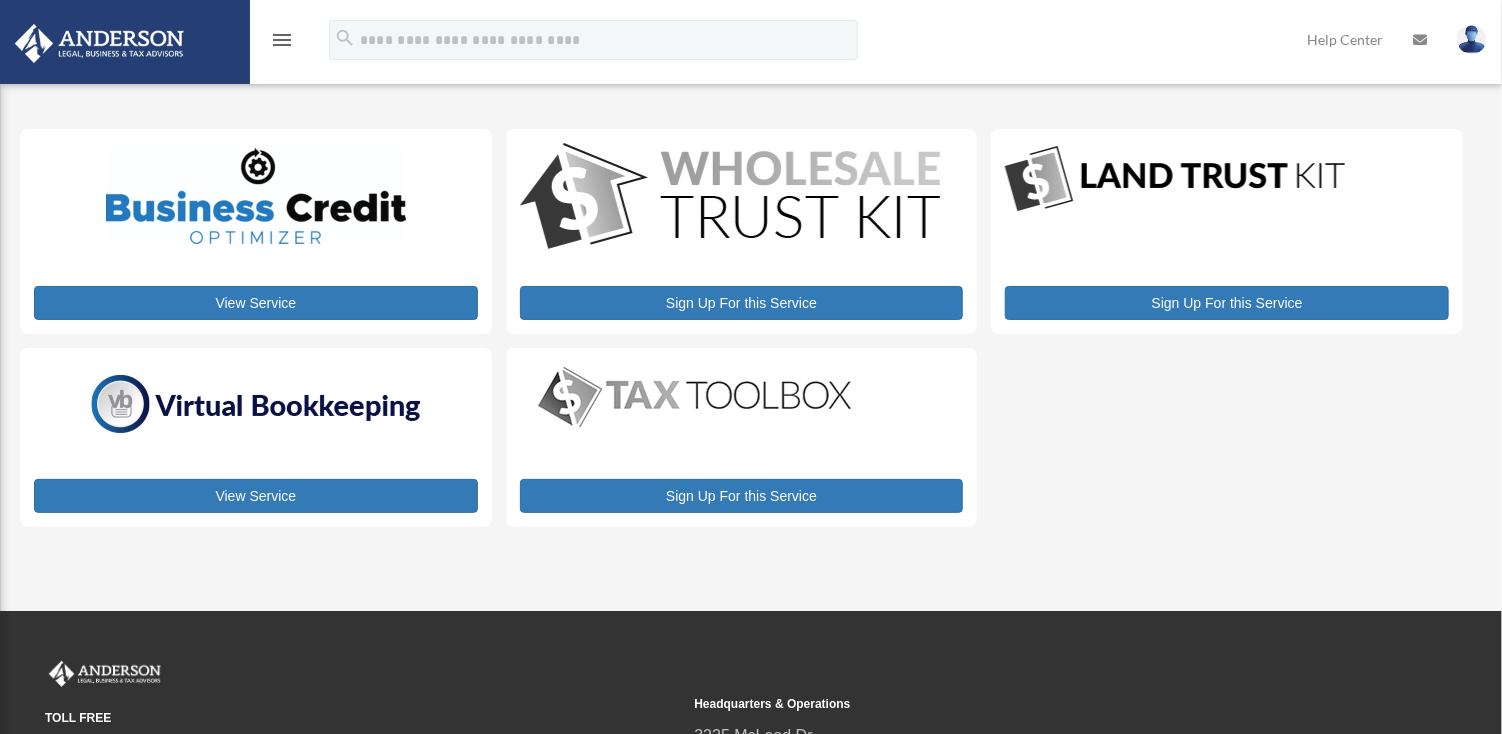 click on "menu" at bounding box center (282, 40) 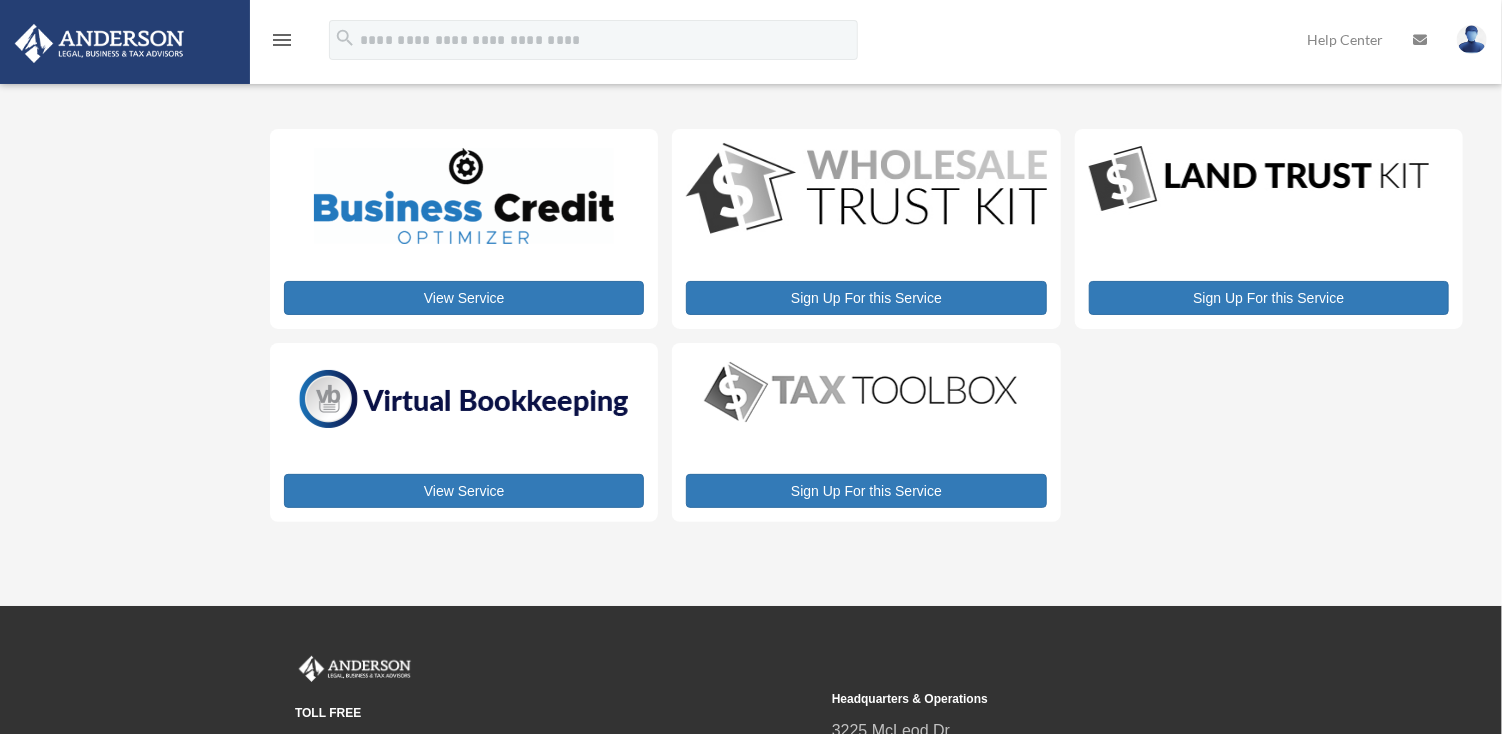 click at bounding box center [99, 43] 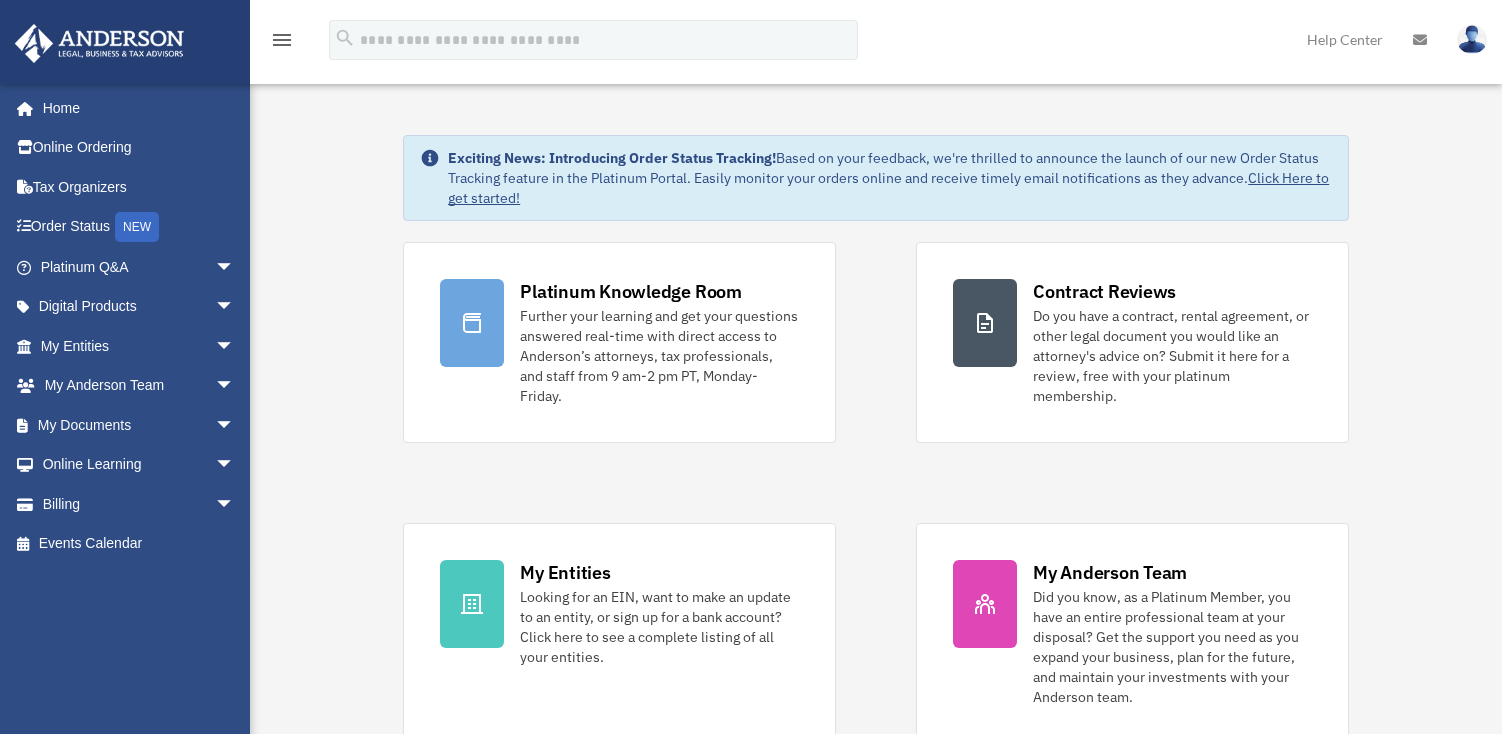 scroll, scrollTop: 0, scrollLeft: 0, axis: both 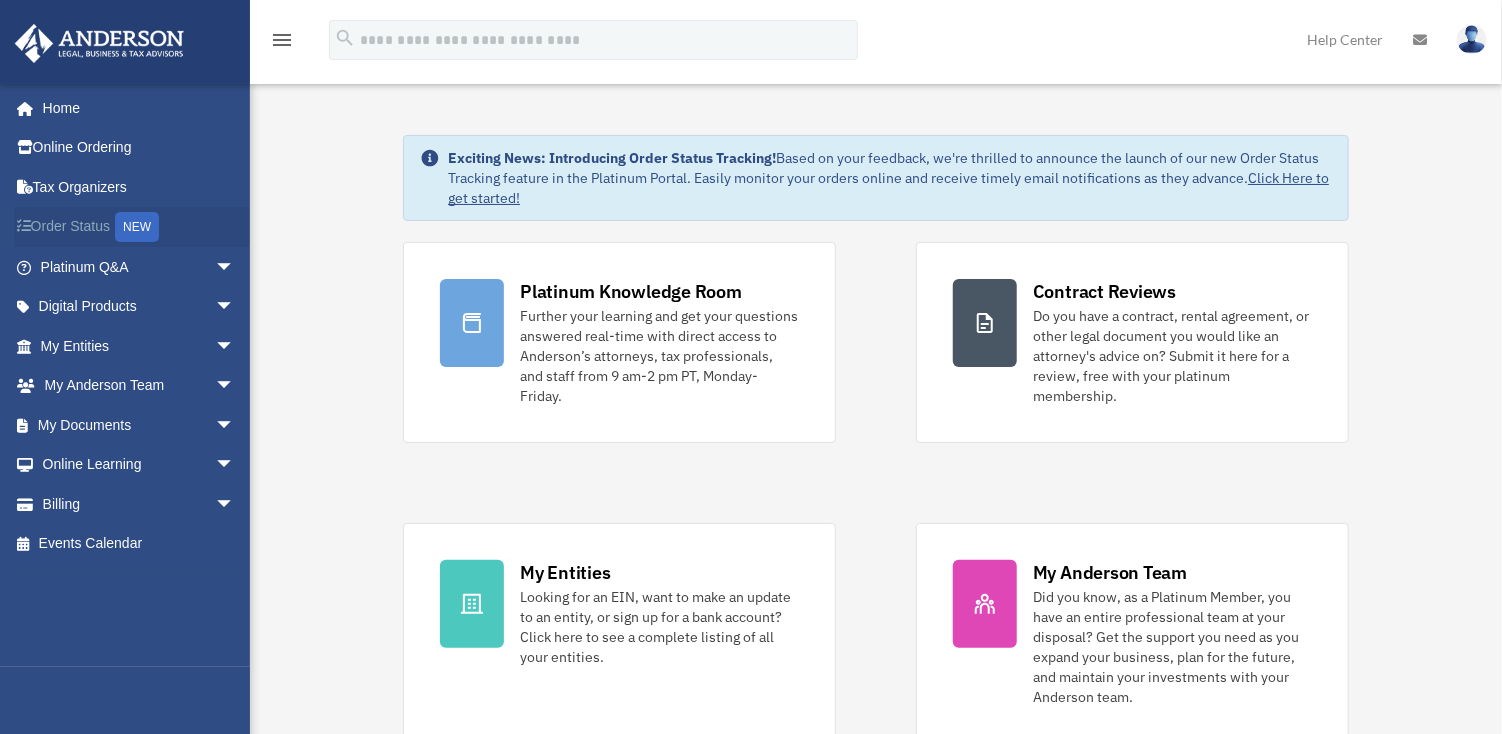 click on "Order Status  NEW" at bounding box center (139, 227) 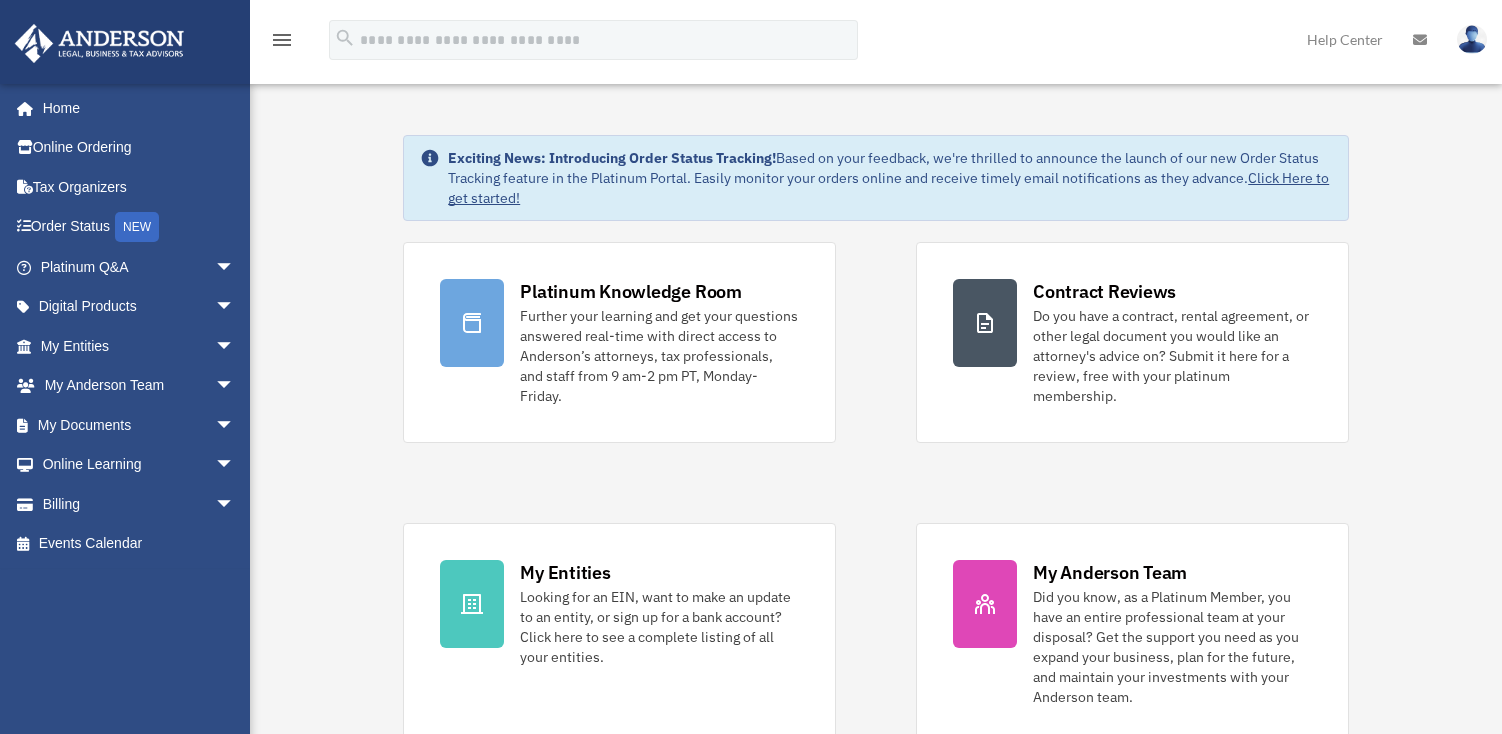 scroll, scrollTop: 0, scrollLeft: 0, axis: both 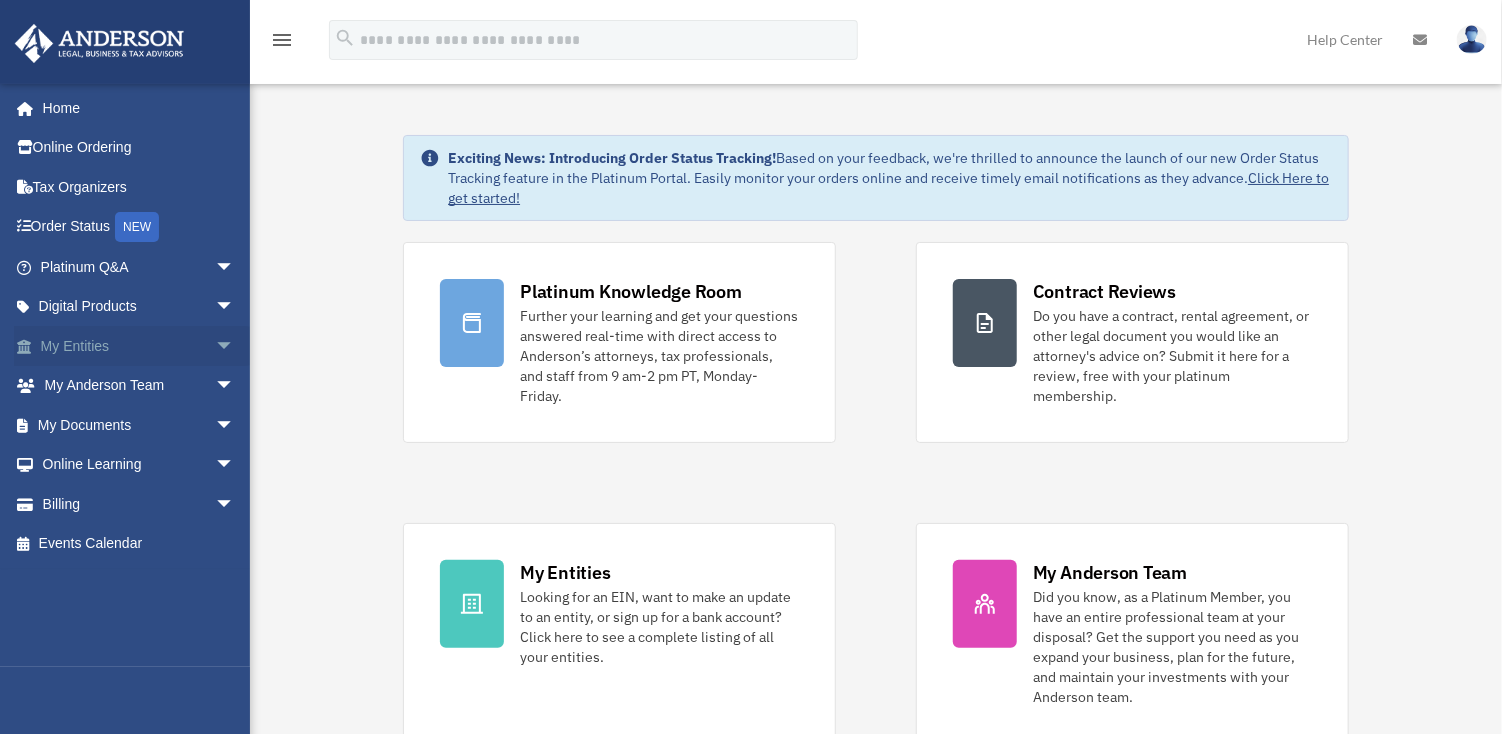 click on "arrow_drop_down" at bounding box center (235, 346) 